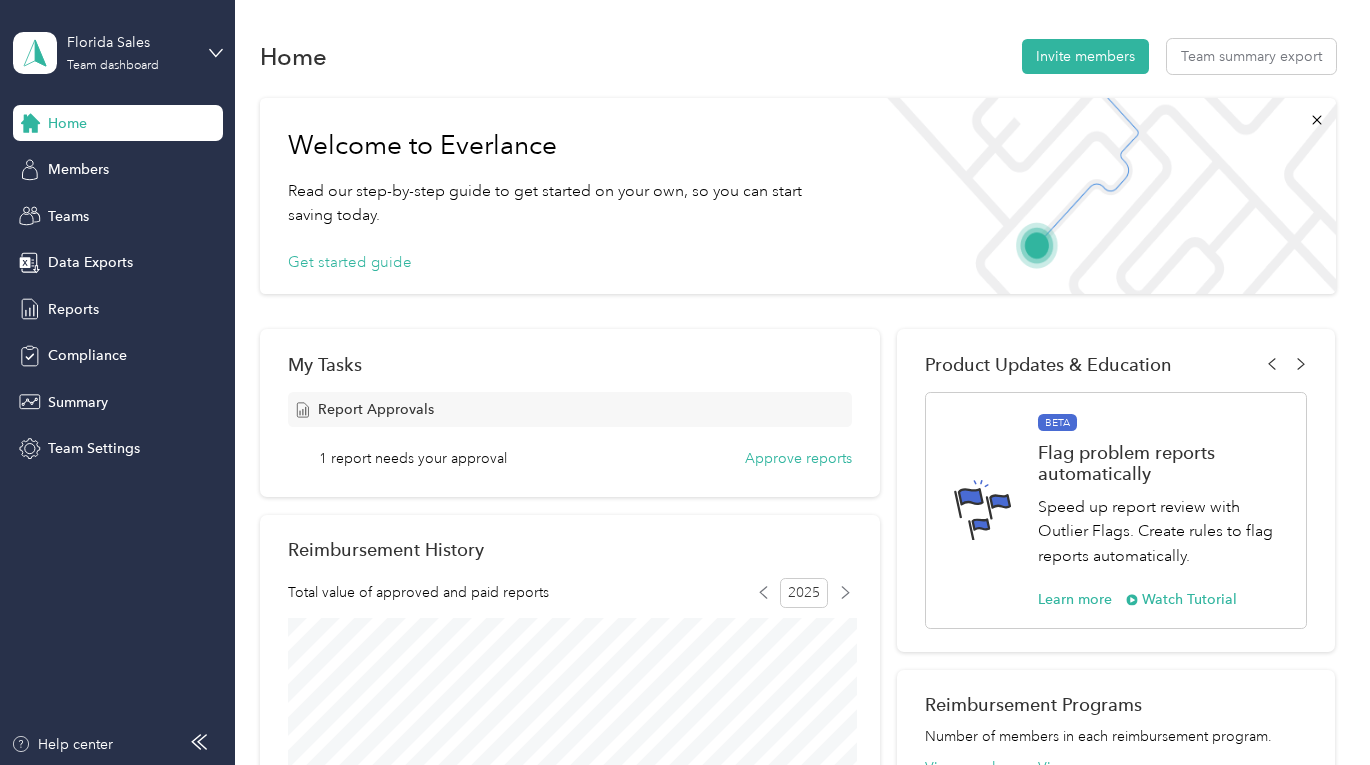 scroll, scrollTop: 0, scrollLeft: 0, axis: both 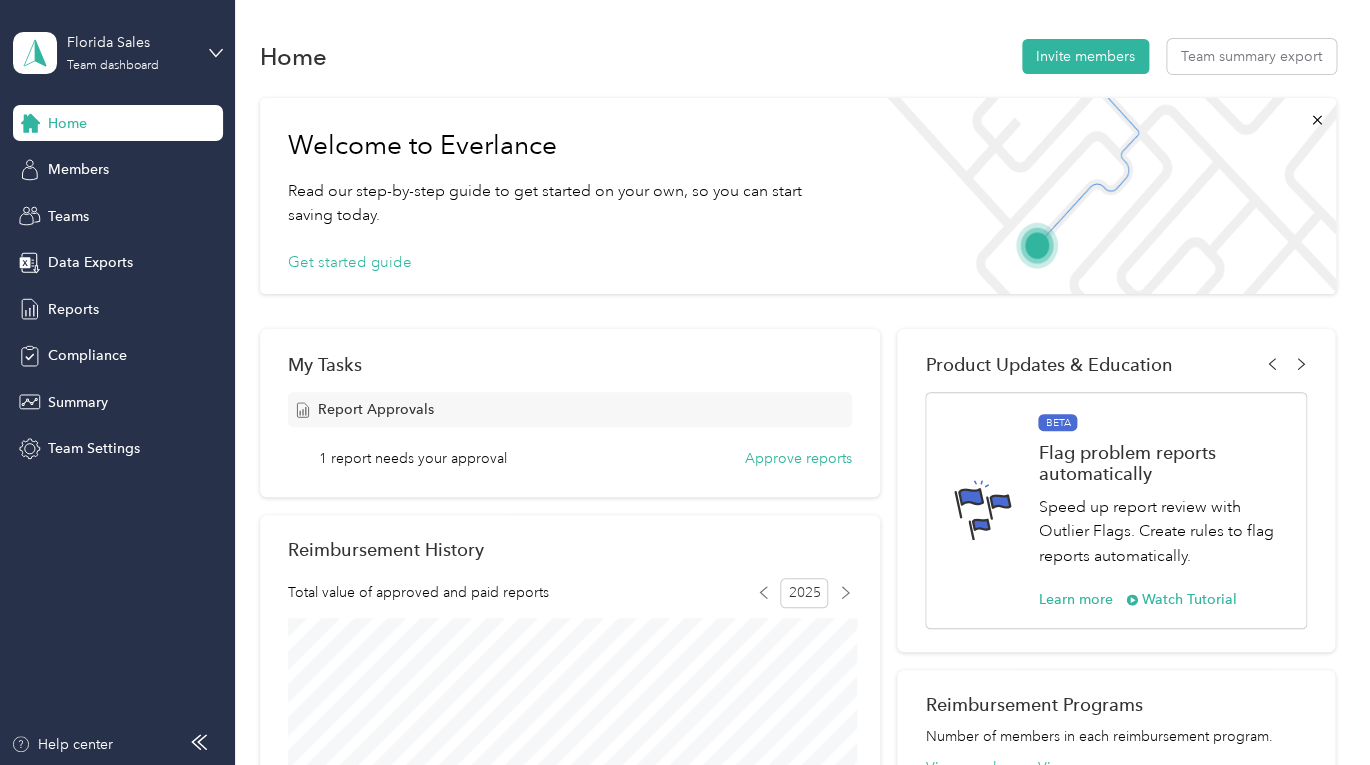 click on "Welcome to Everlance Read our step-by-step guide to get started on your own, so you can start saving today. Get started guide My Tasks Report Approvals 1 report needs your approval Approve reports Reimbursement History Total value of approved and paid reports 2025 Variable reports Fixed reports Document Compliance View compliance High level insights from on your driver’s compliance. Product Updates & Education See Your Members' Onboarding Process Speed up your members' onboarding with views of uncompleted actions, such as members who still need to download the app. Learn more Everlance Product Update Log Stay up-to-date with the latest updates and improvements that directly impact you and your employees each month. Learn more BETA Flag problem reports automatically Speed up report review with Outlier Flags. Create rules to flag reports automatically. Learn more Watch Tutorial COMING SOON Introducing EverPay Get early access Reimbursement Programs  Number of members in each reimbursement program." at bounding box center (798, 730) 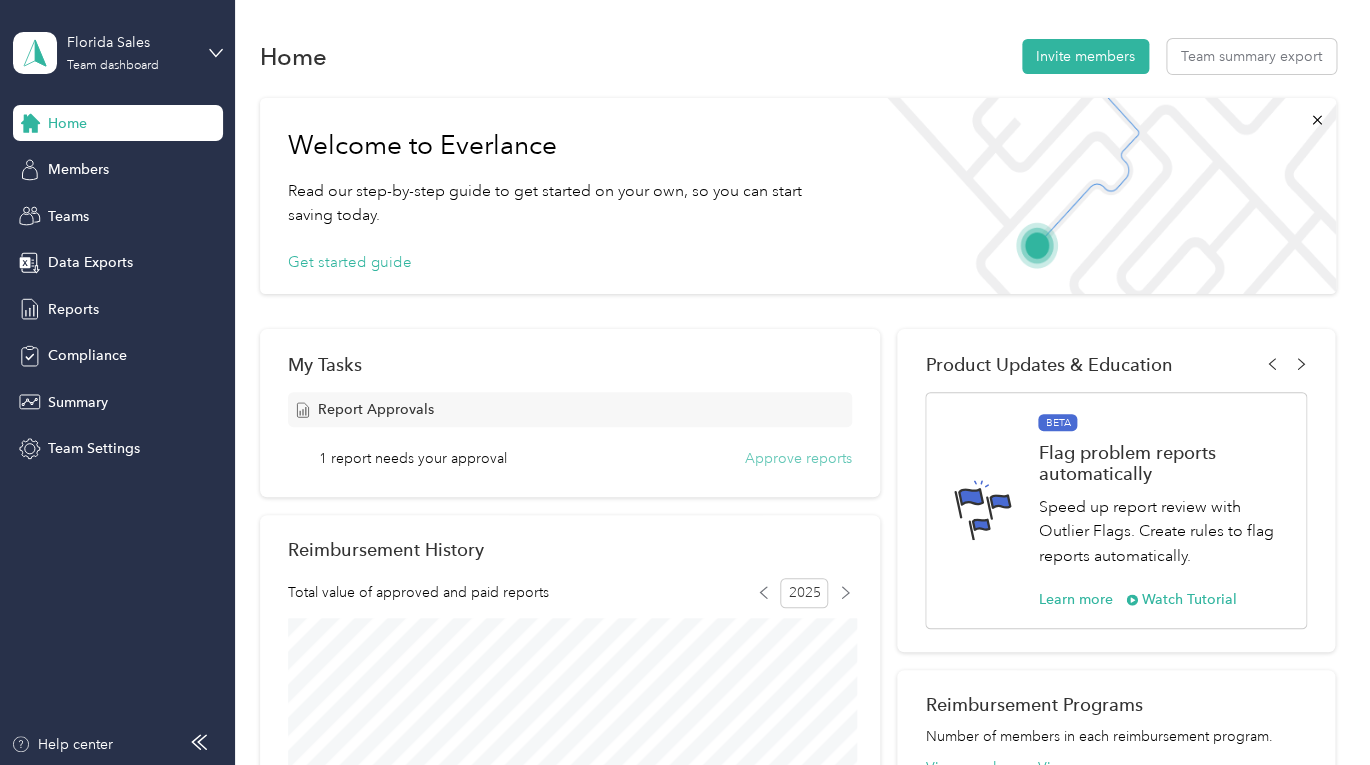 click on "Approve reports" at bounding box center (798, 458) 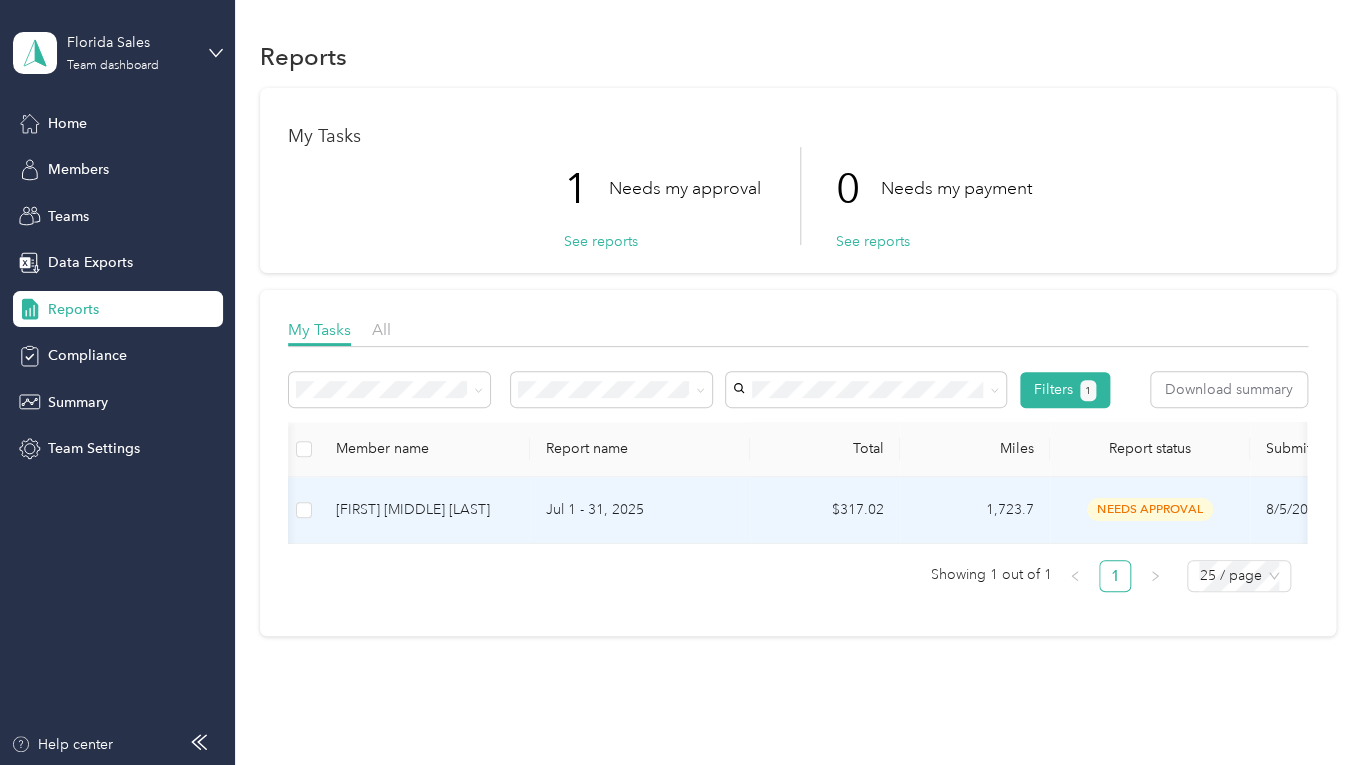 scroll, scrollTop: 0, scrollLeft: 633, axis: horizontal 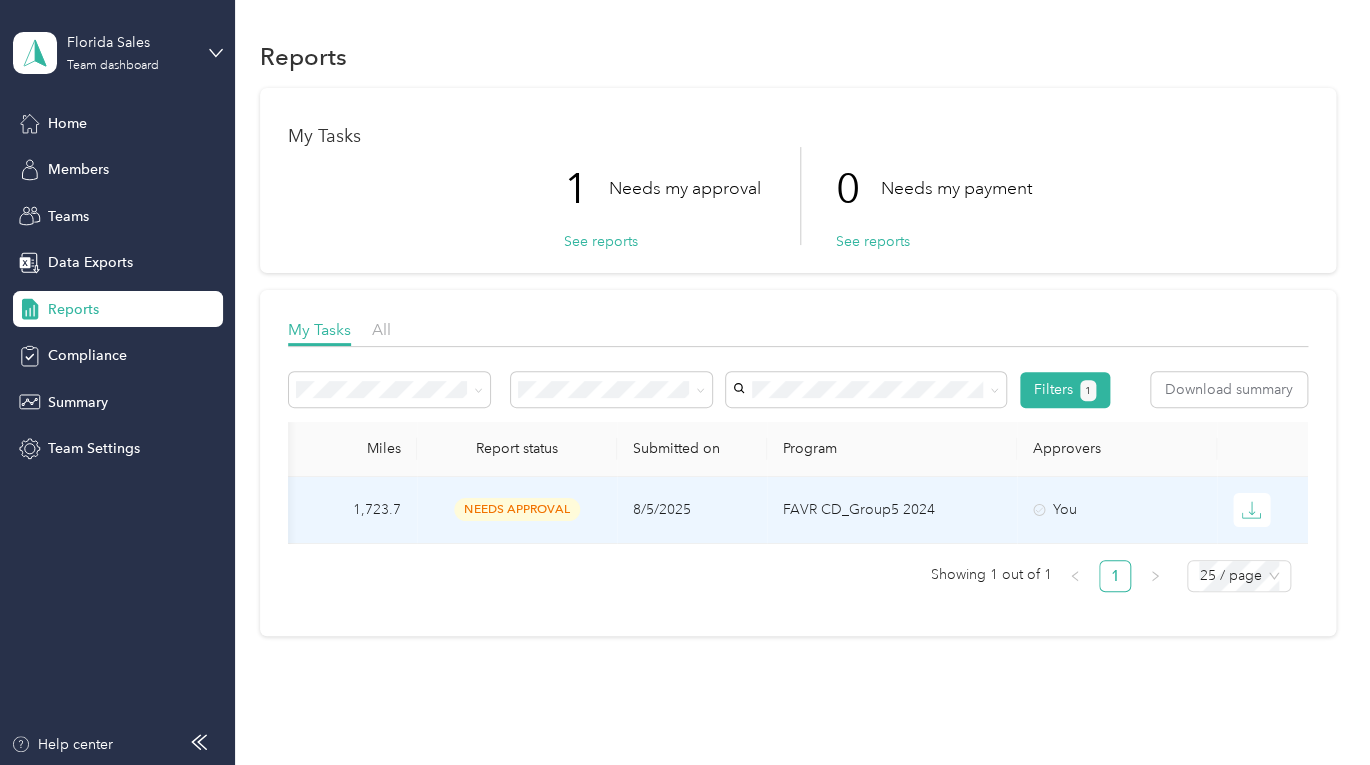 click on "You" at bounding box center (1117, 510) 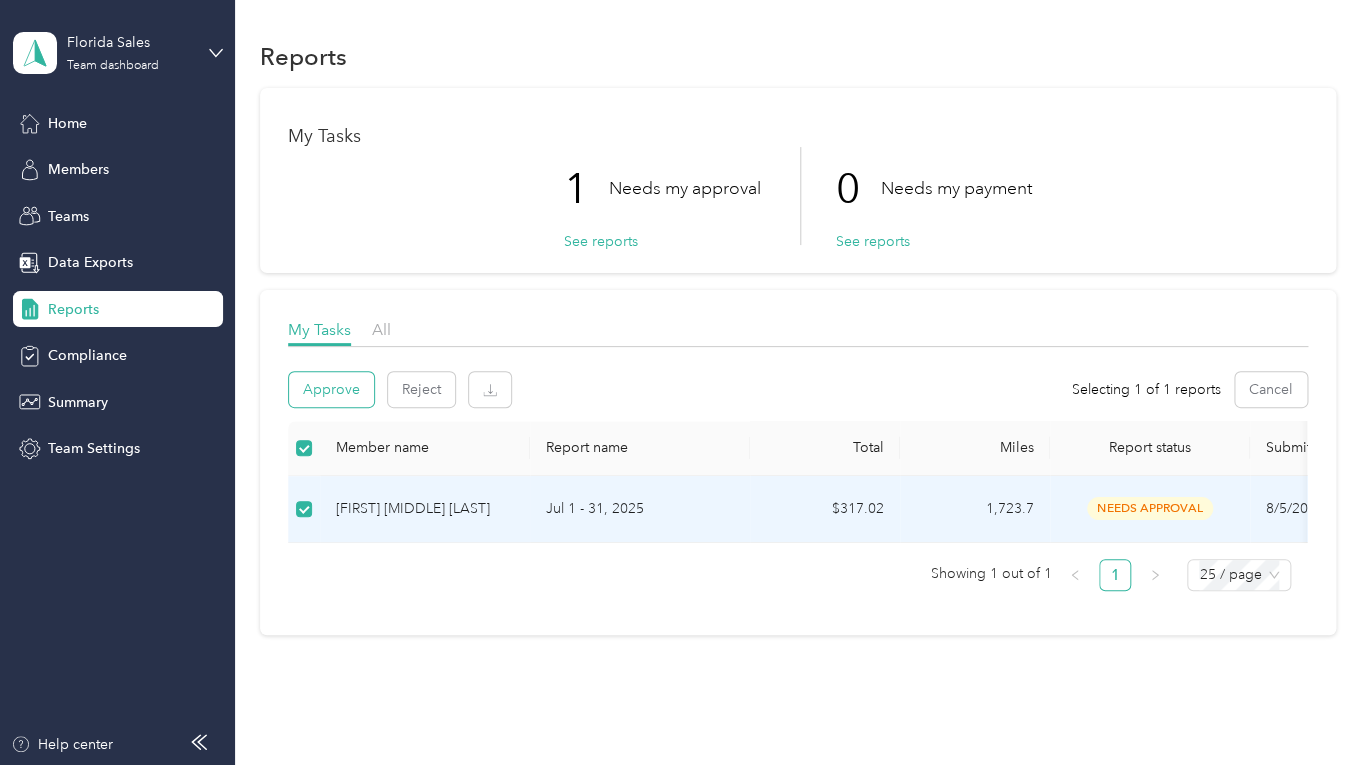 click on "Approve" at bounding box center (331, 389) 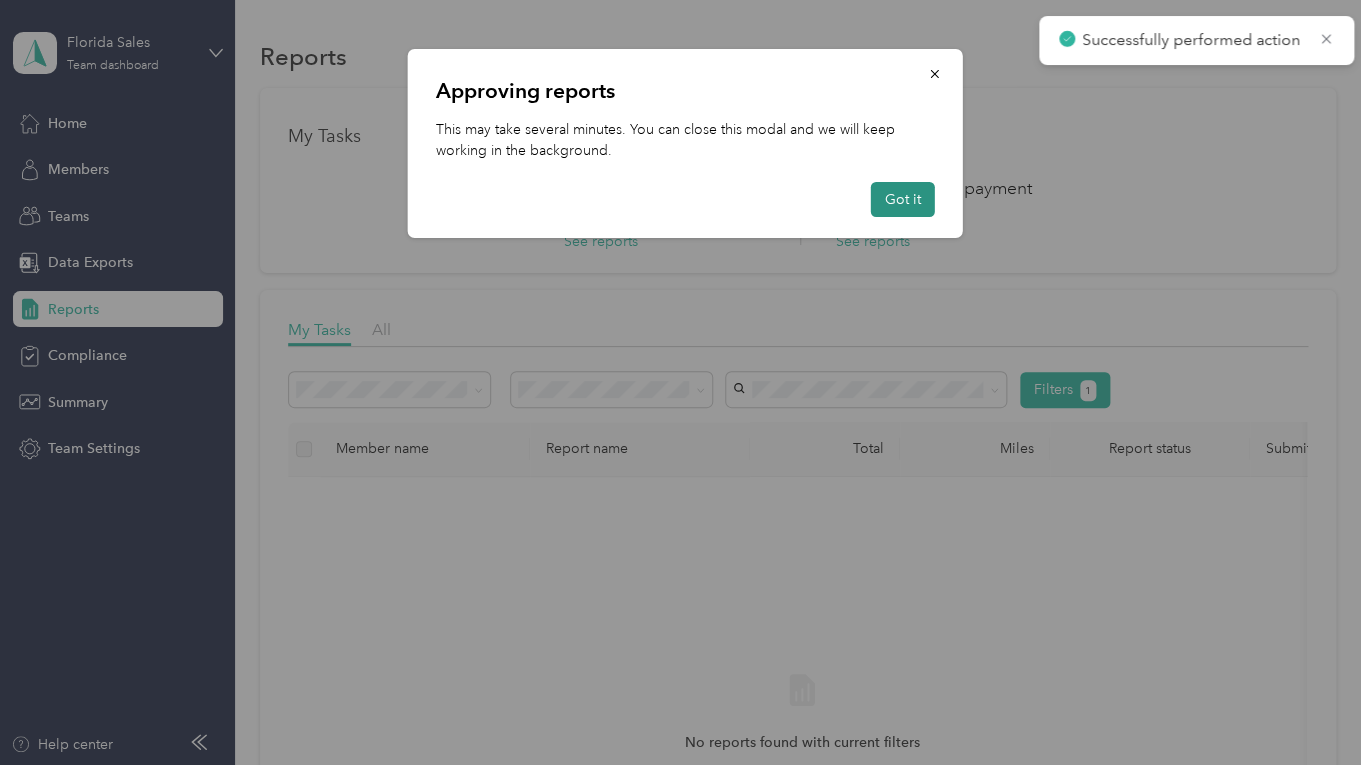 click on "Got it" at bounding box center [903, 199] 